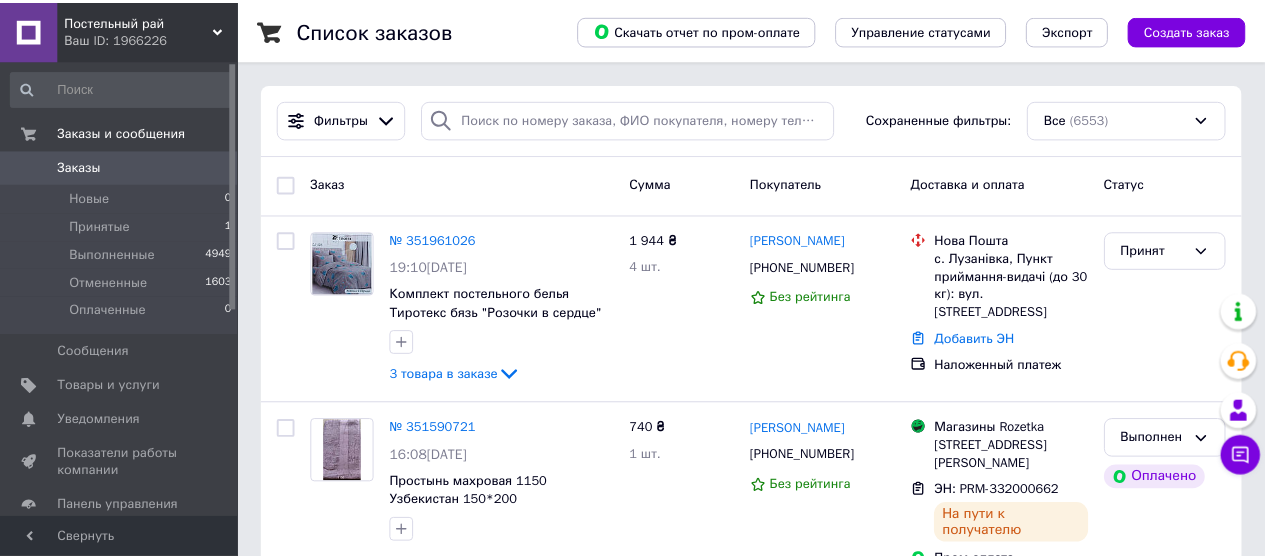 scroll, scrollTop: 0, scrollLeft: 0, axis: both 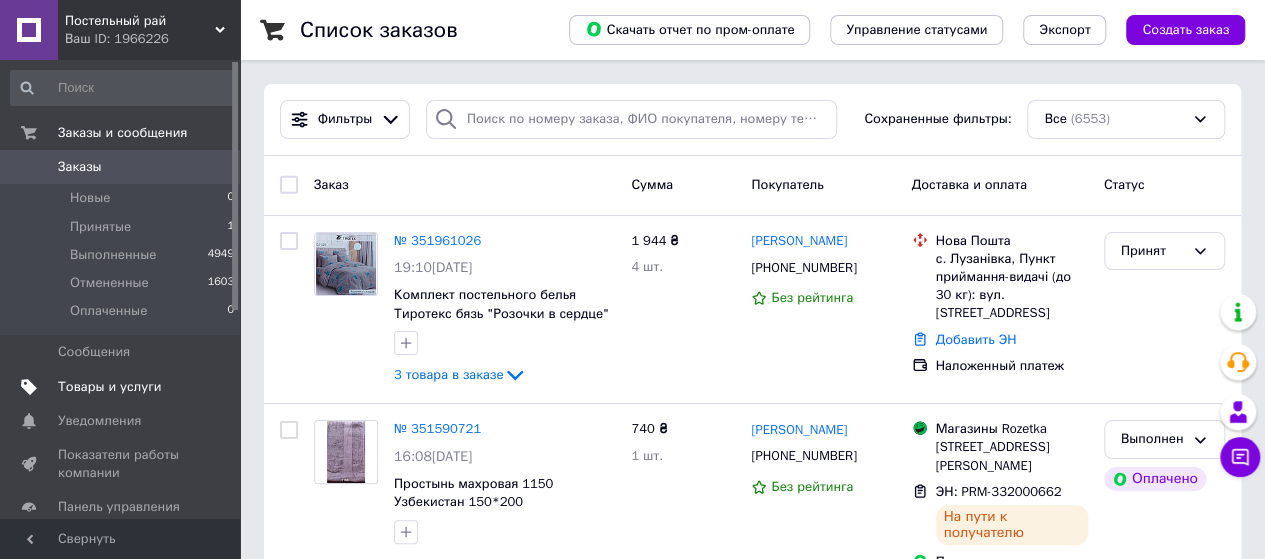 click on "Товары и услуги" at bounding box center (110, 387) 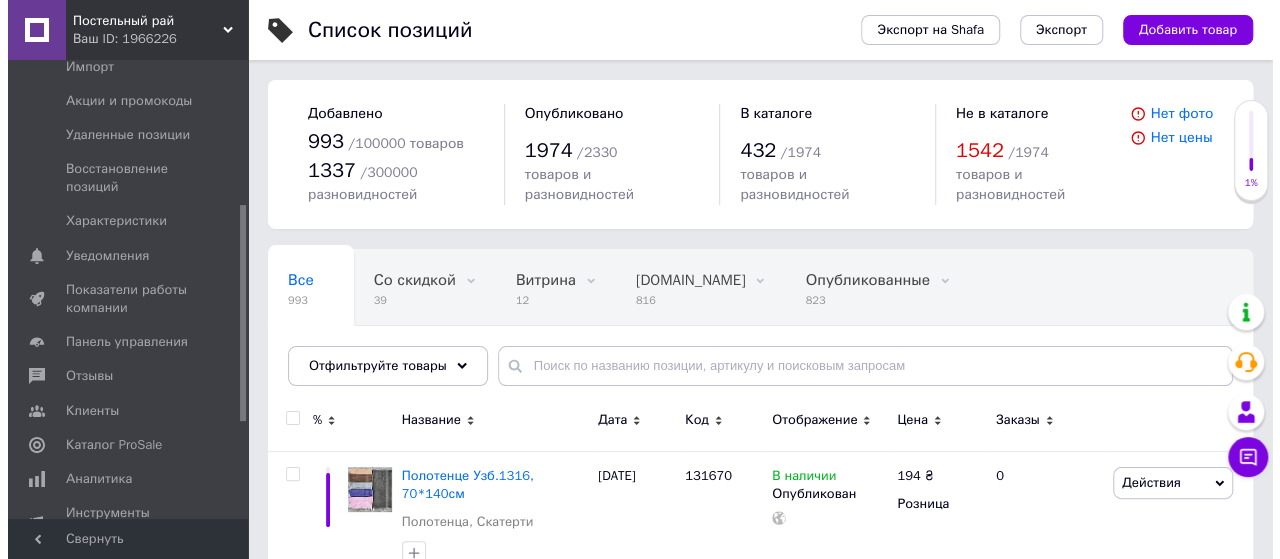 scroll, scrollTop: 324, scrollLeft: 0, axis: vertical 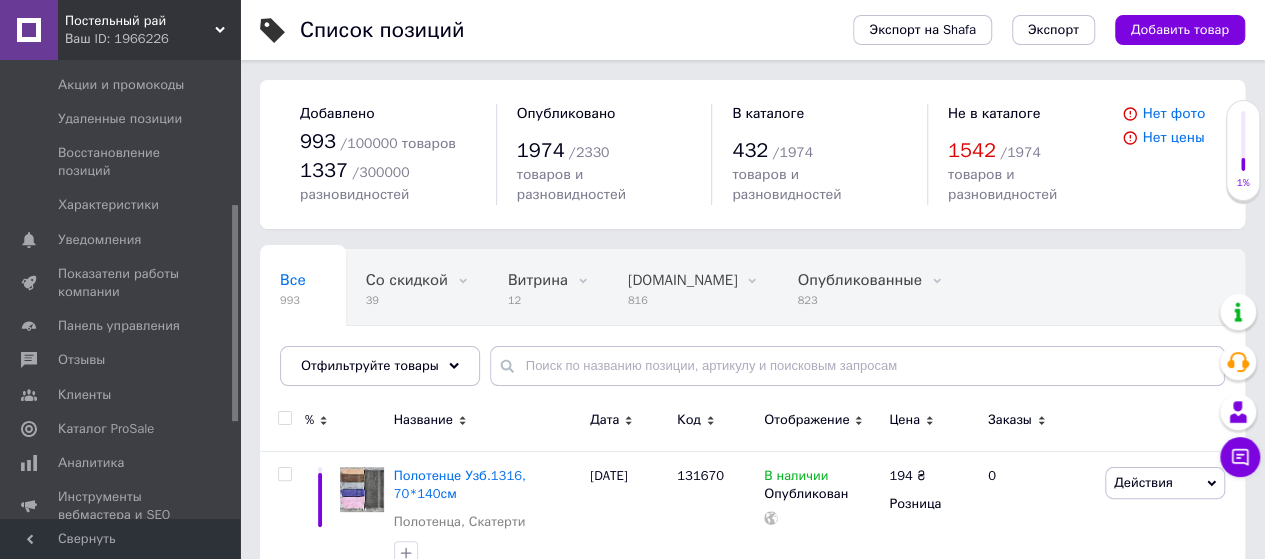 drag, startPoint x: 236, startPoint y: 268, endPoint x: 236, endPoint y: 420, distance: 152 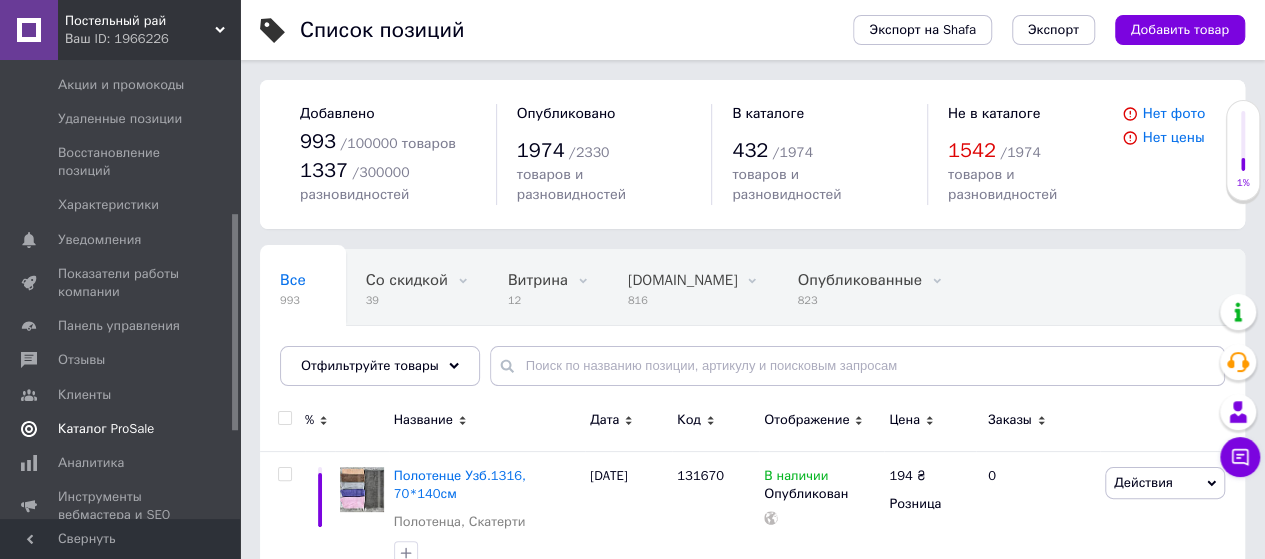 click on "Каталог ProSale" at bounding box center (106, 429) 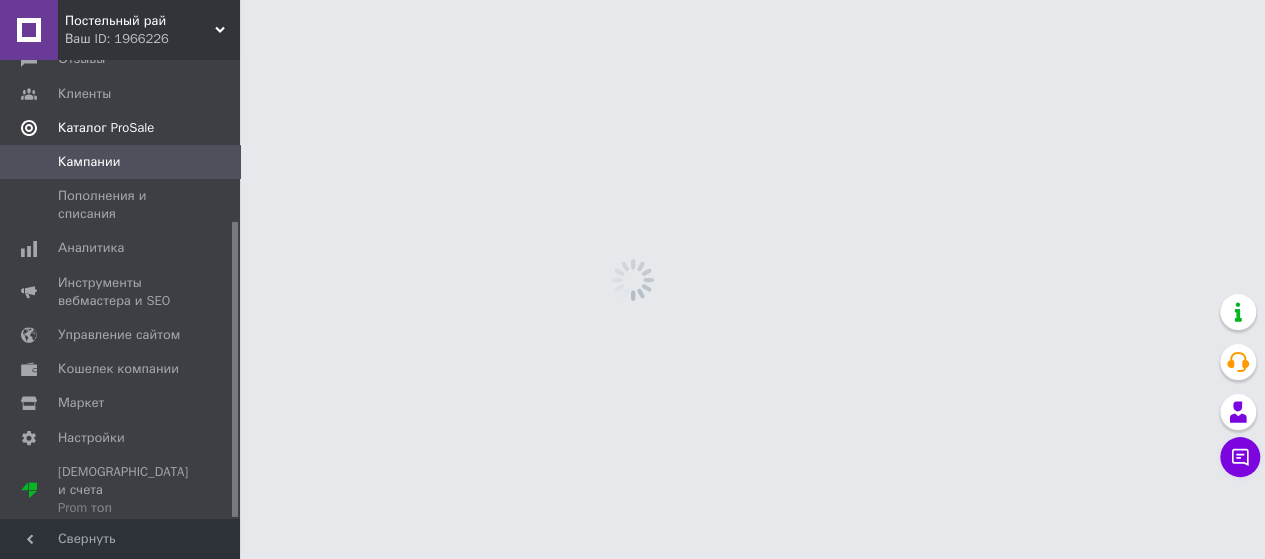 scroll, scrollTop: 250, scrollLeft: 0, axis: vertical 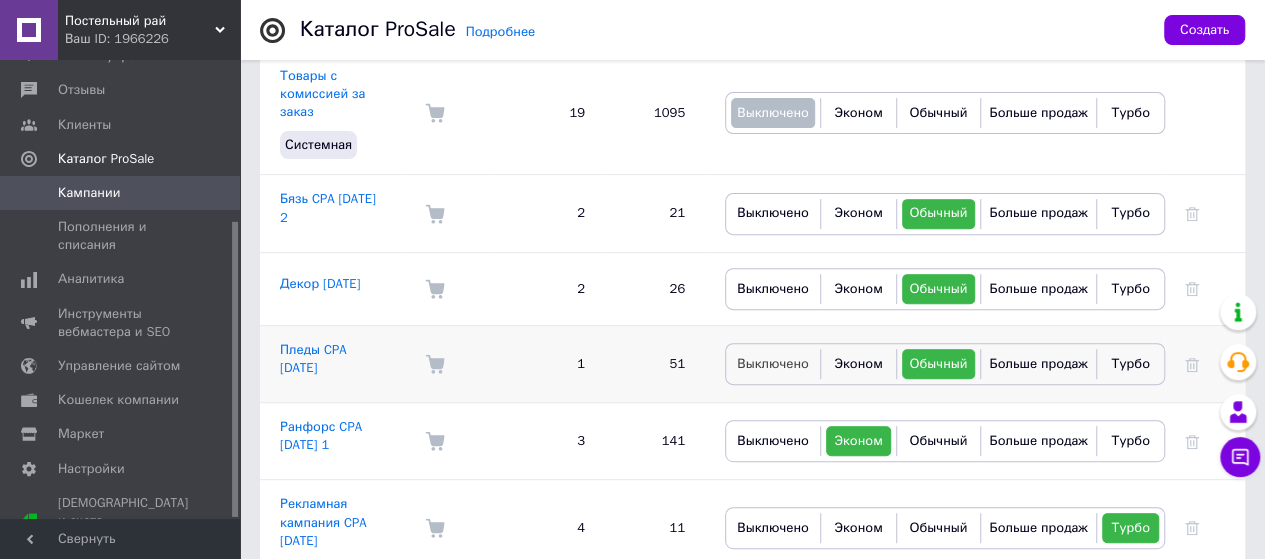 click on "Выключено" at bounding box center [773, 363] 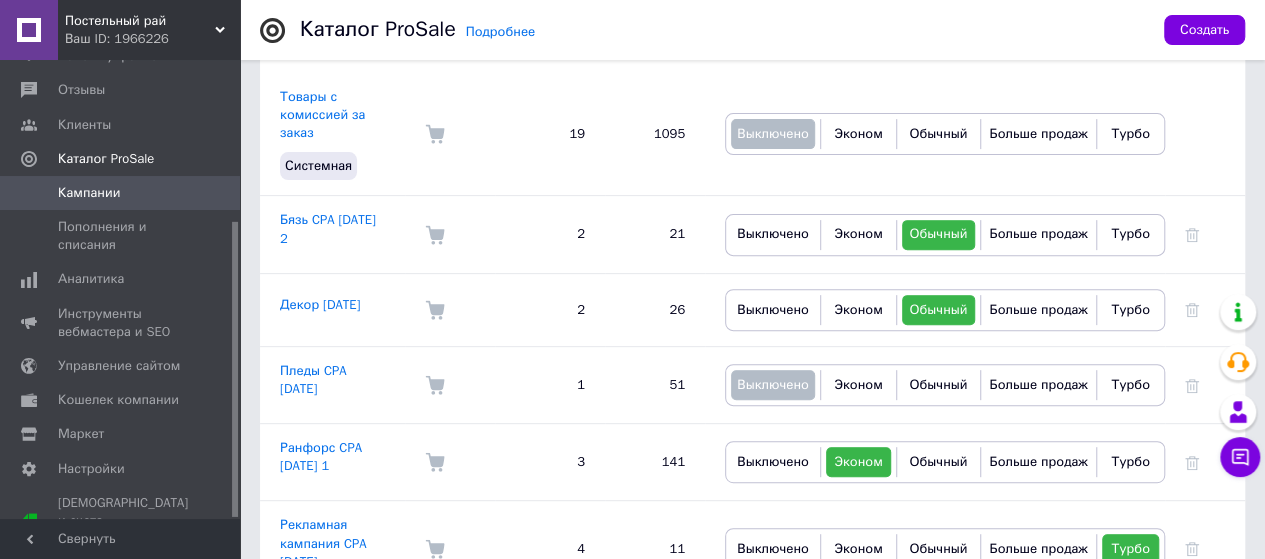 scroll, scrollTop: 240, scrollLeft: 0, axis: vertical 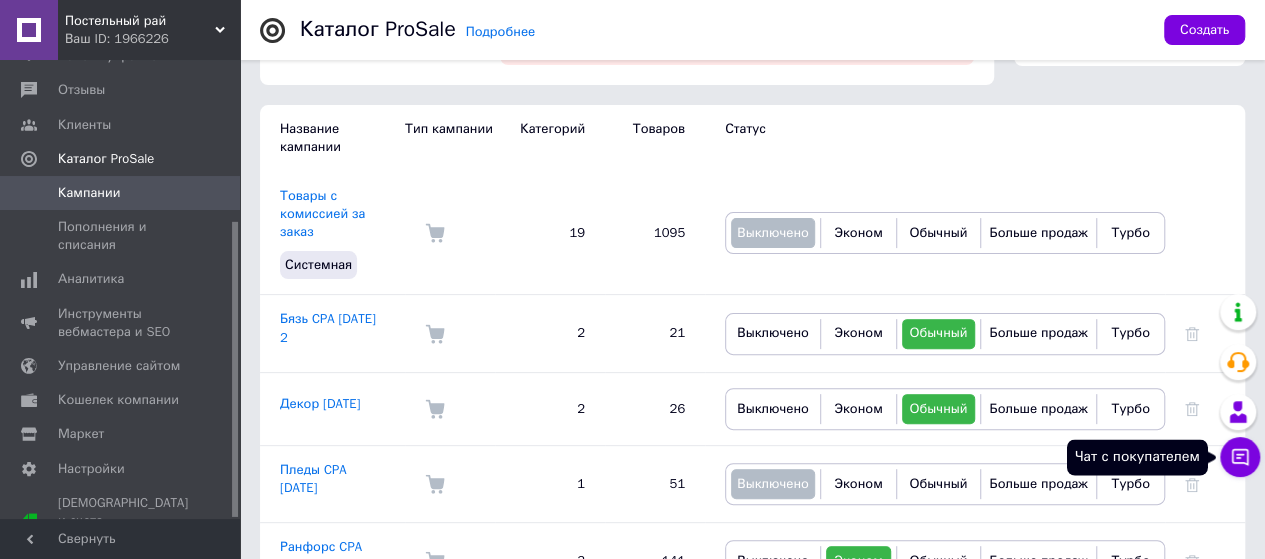 click 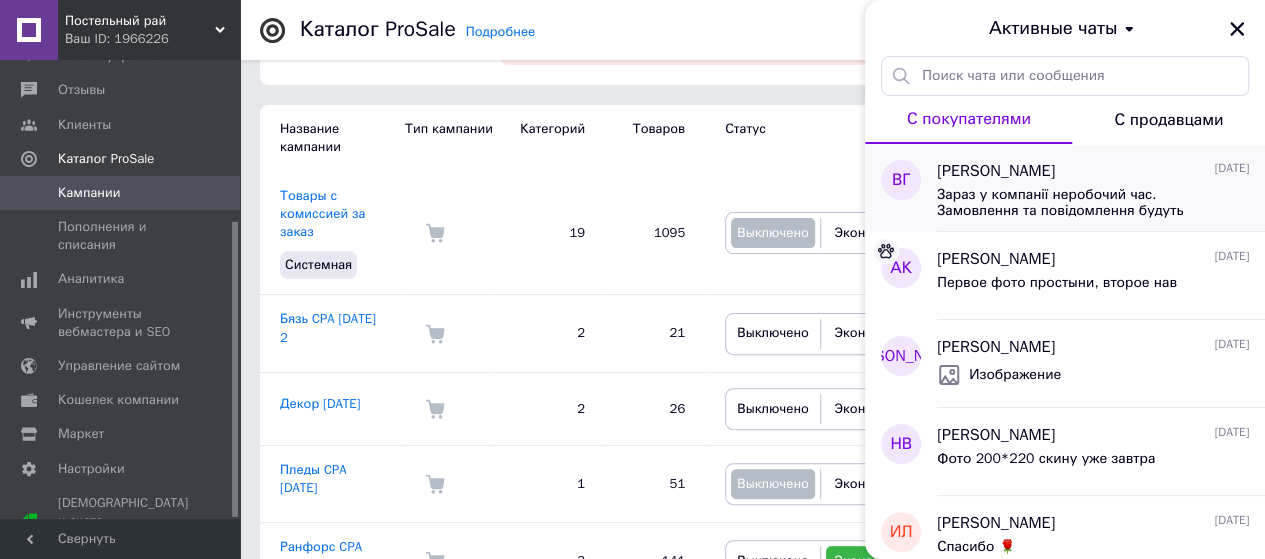 click on "Зараз у компанії неробочий час. Замовлення та повідомлення будуть оброблені з 08:00 найближчого робочого дня (завтра, 10.07)" at bounding box center [1079, 203] 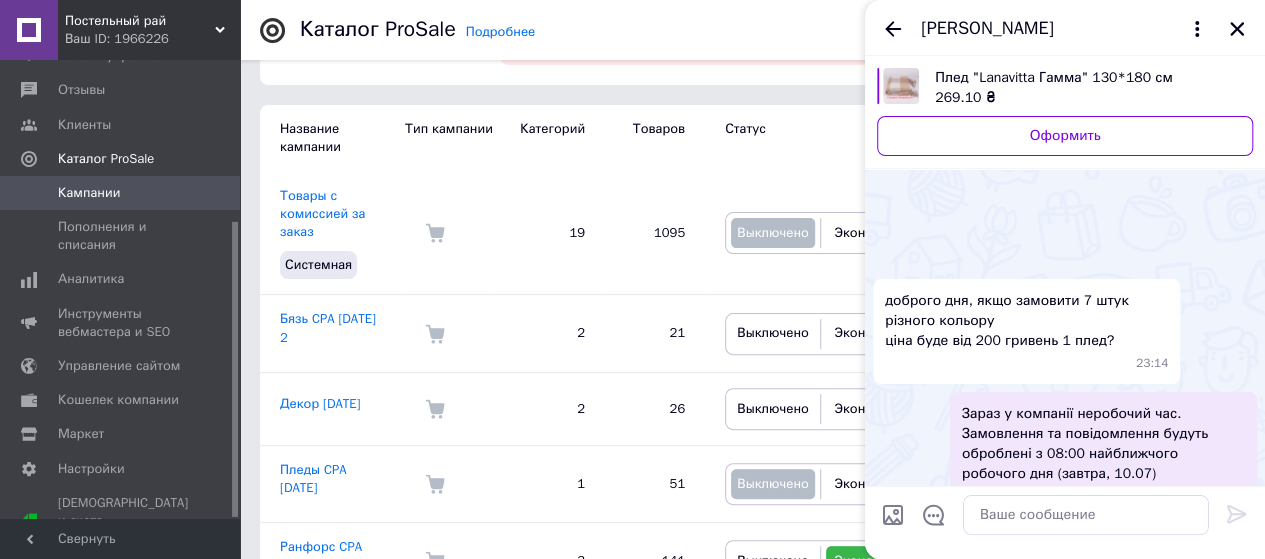 scroll, scrollTop: 113, scrollLeft: 0, axis: vertical 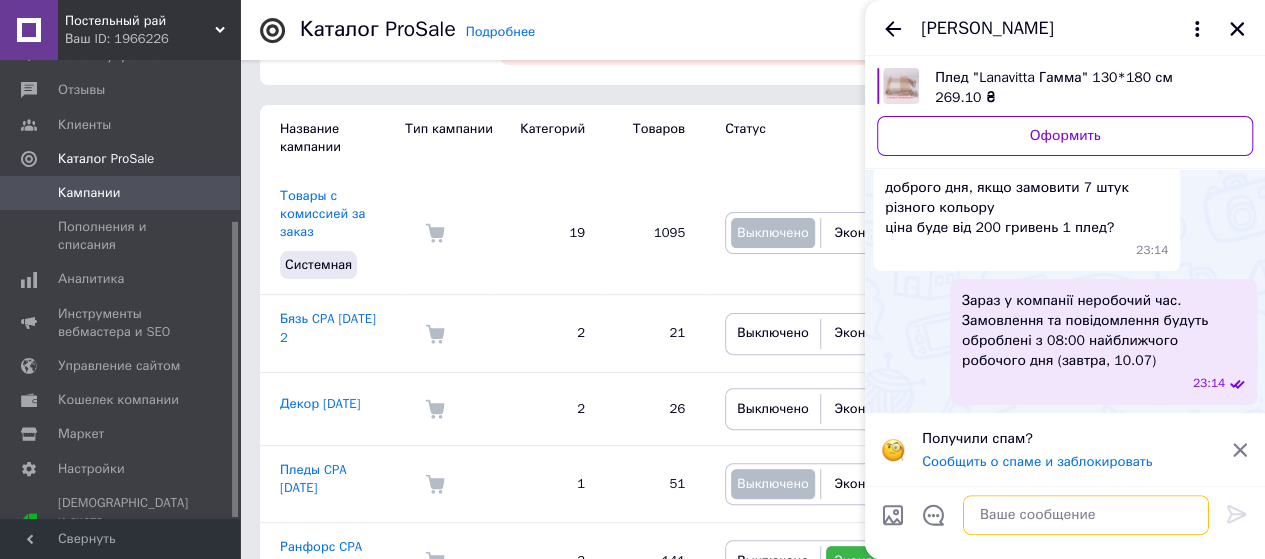 click at bounding box center [1086, 515] 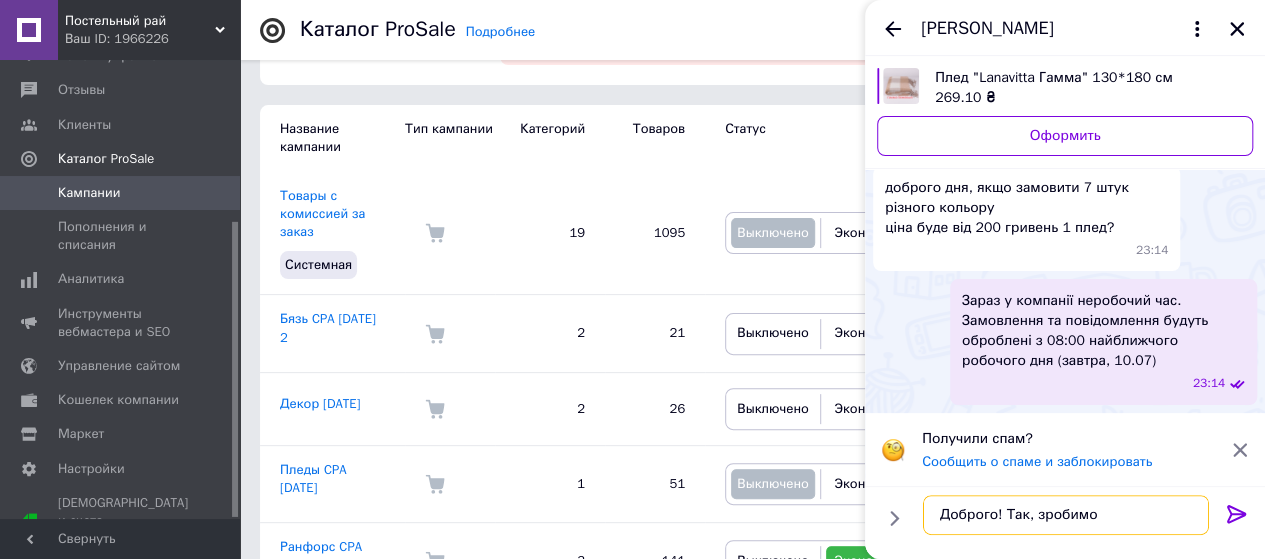 type on "Доброго! Так, зробимо" 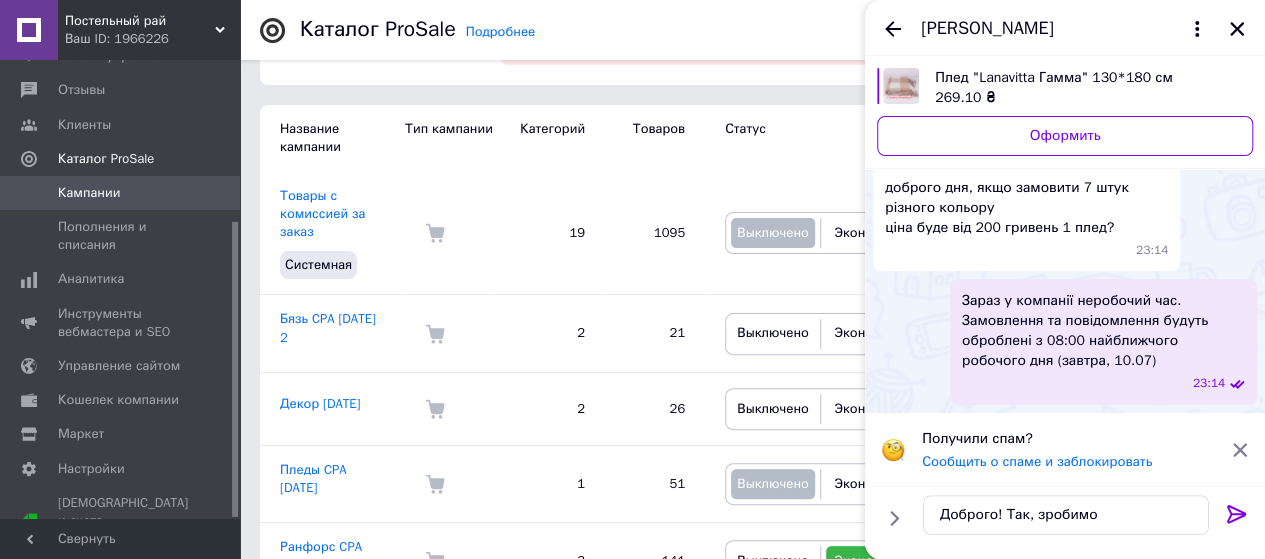 click 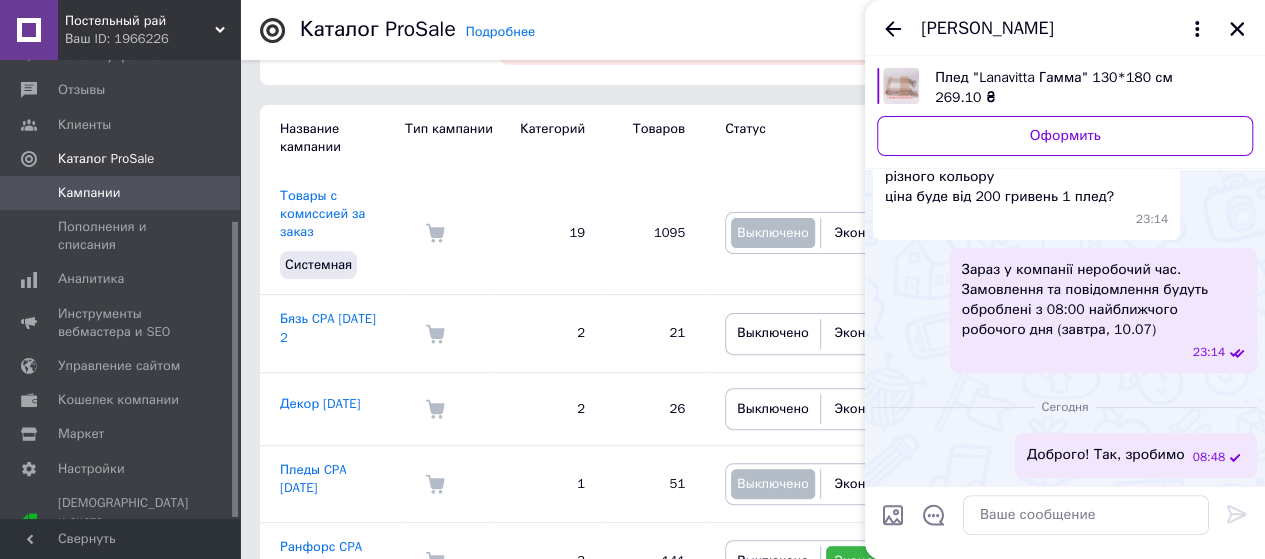 scroll, scrollTop: 94, scrollLeft: 0, axis: vertical 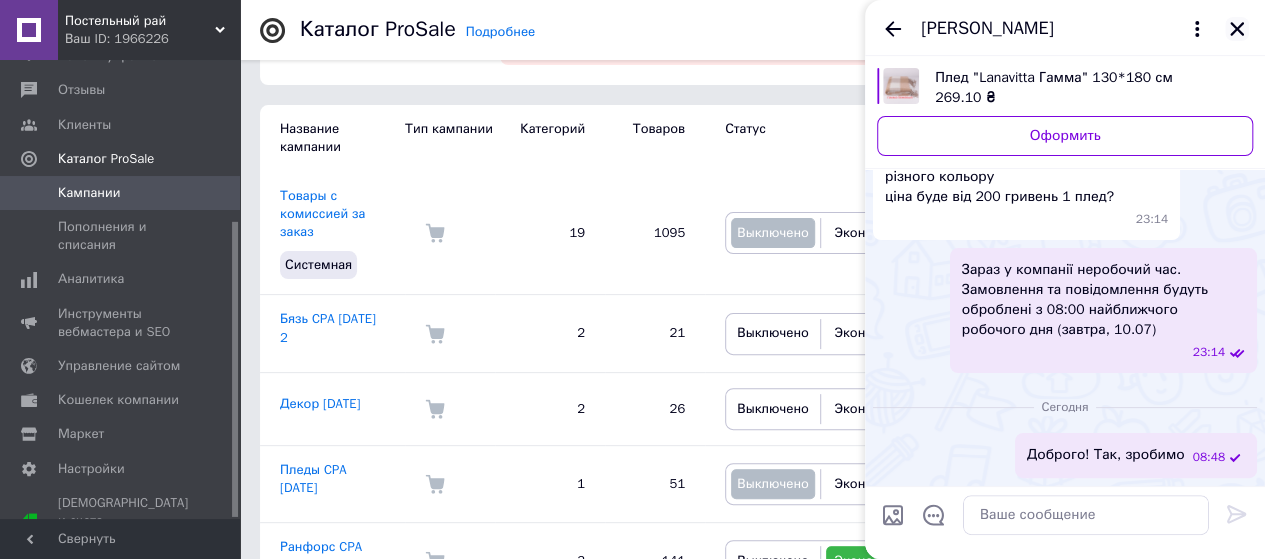 click 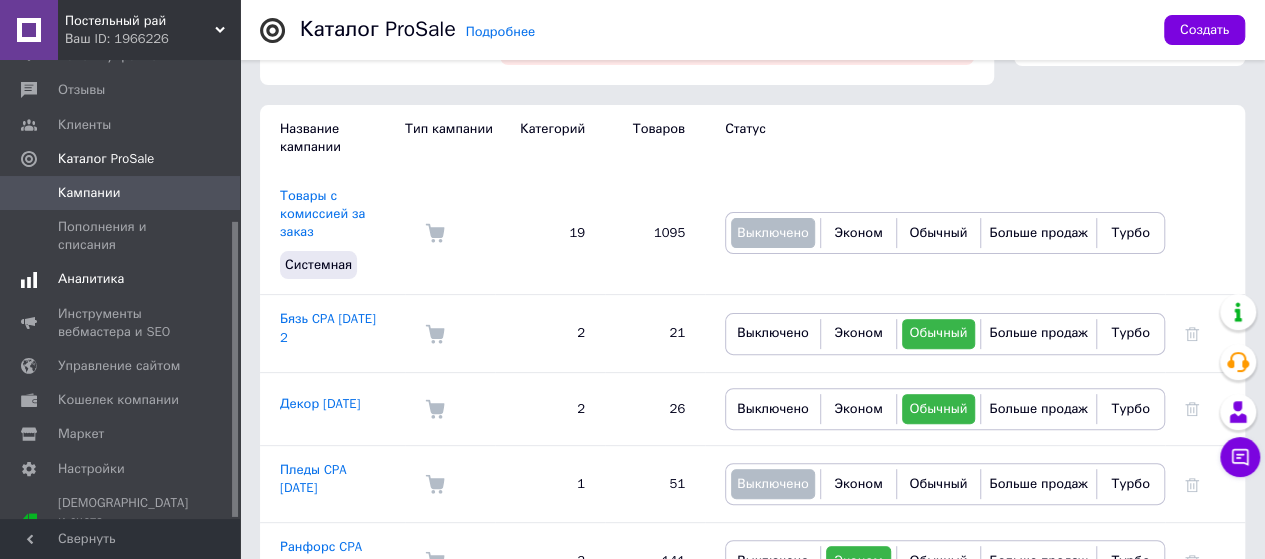 click on "Аналитика" at bounding box center (91, 279) 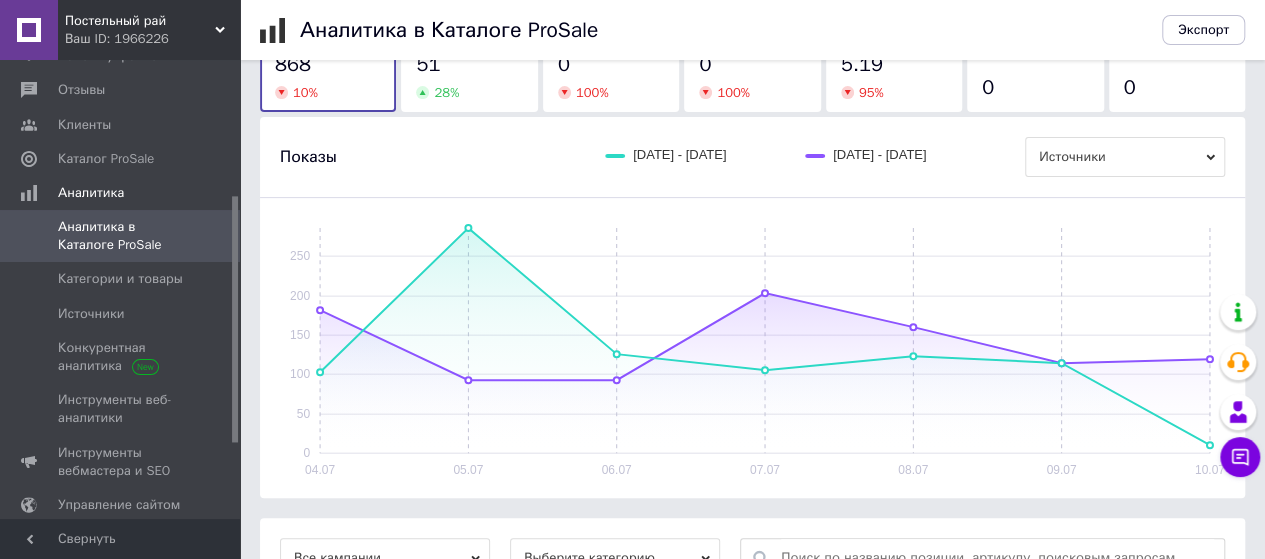 scroll, scrollTop: 346, scrollLeft: 0, axis: vertical 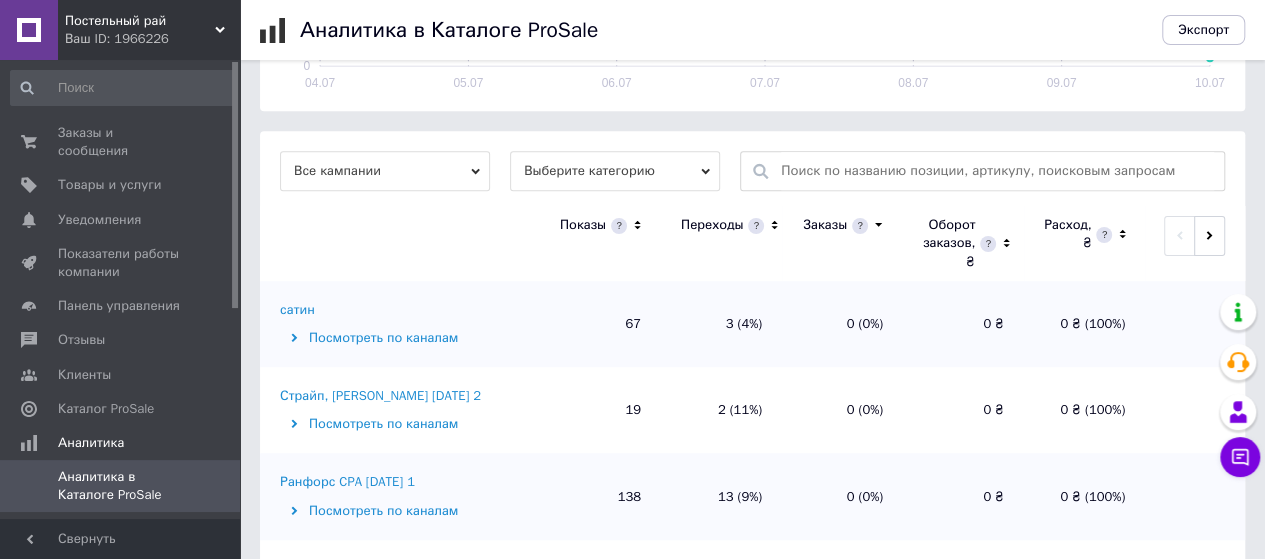 drag, startPoint x: 235, startPoint y: 307, endPoint x: 234, endPoint y: 153, distance: 154.00325 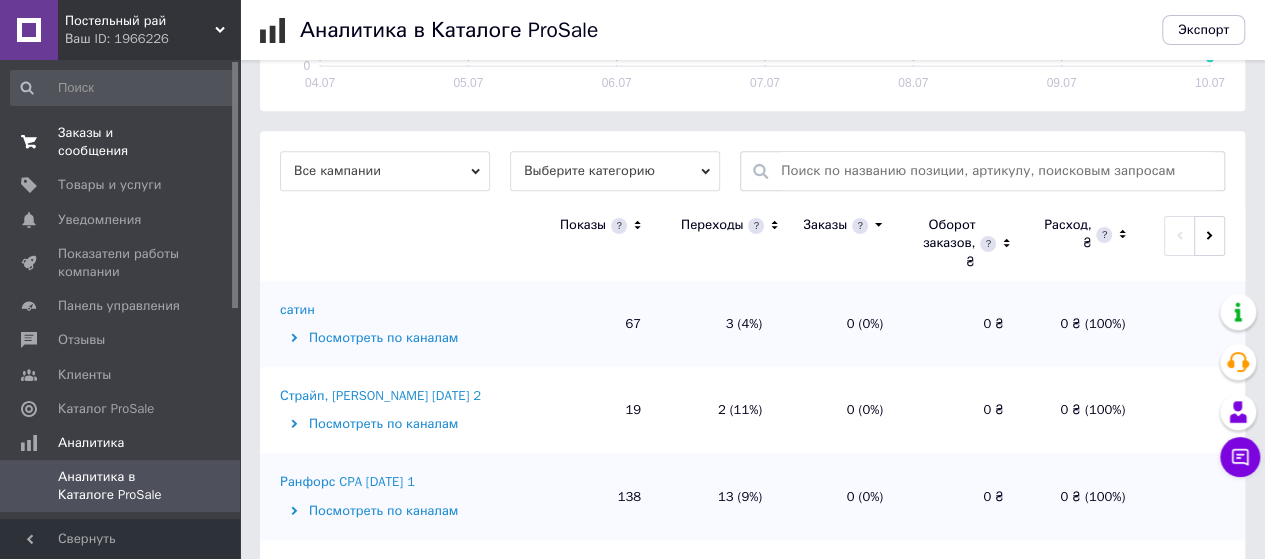 click on "Заказы и сообщения" at bounding box center (121, 142) 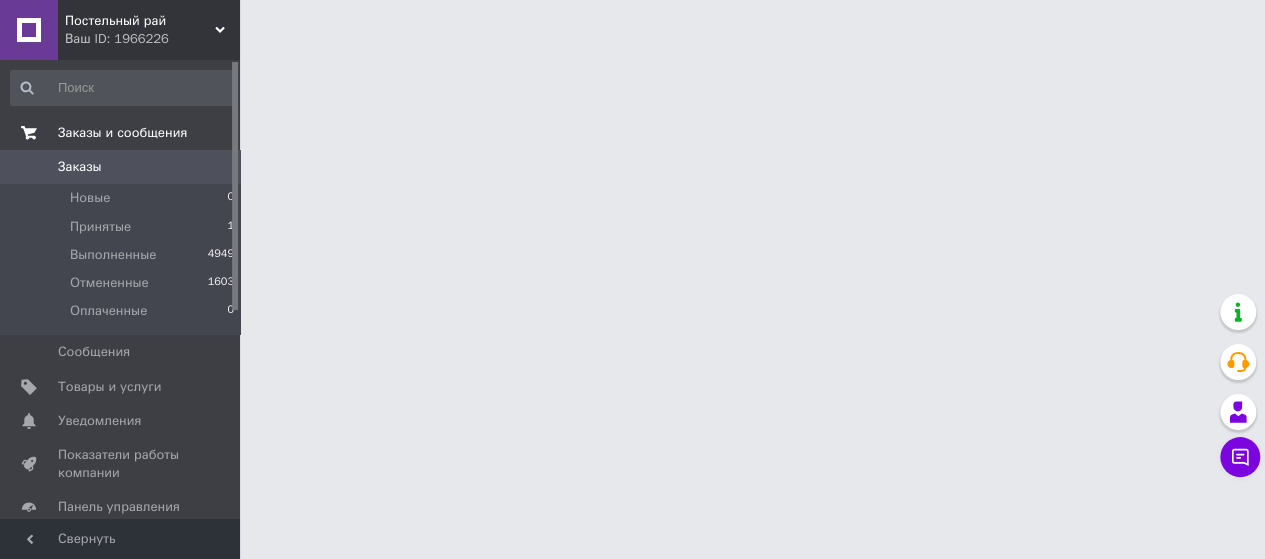 scroll, scrollTop: 0, scrollLeft: 0, axis: both 